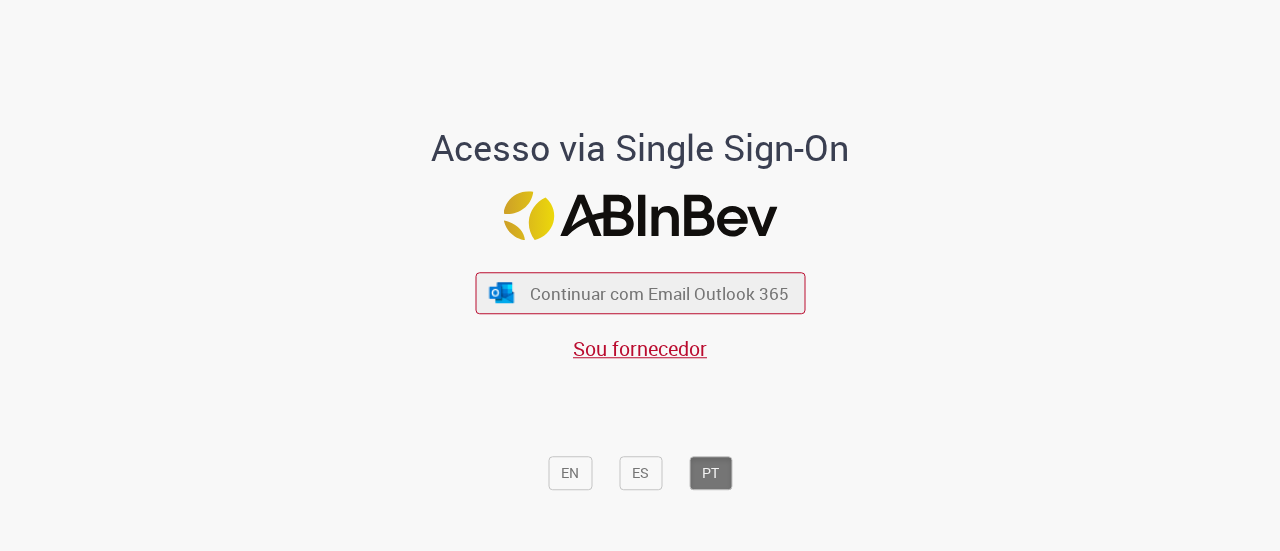 scroll, scrollTop: 0, scrollLeft: 0, axis: both 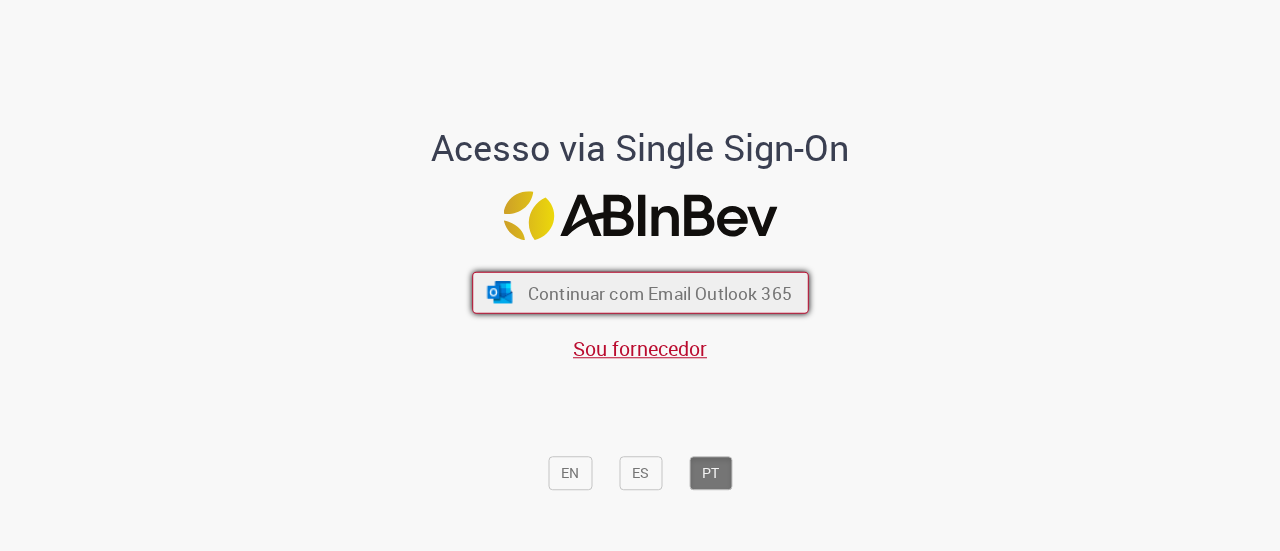click on "Continuar com Email Outlook 365" at bounding box center (659, 292) 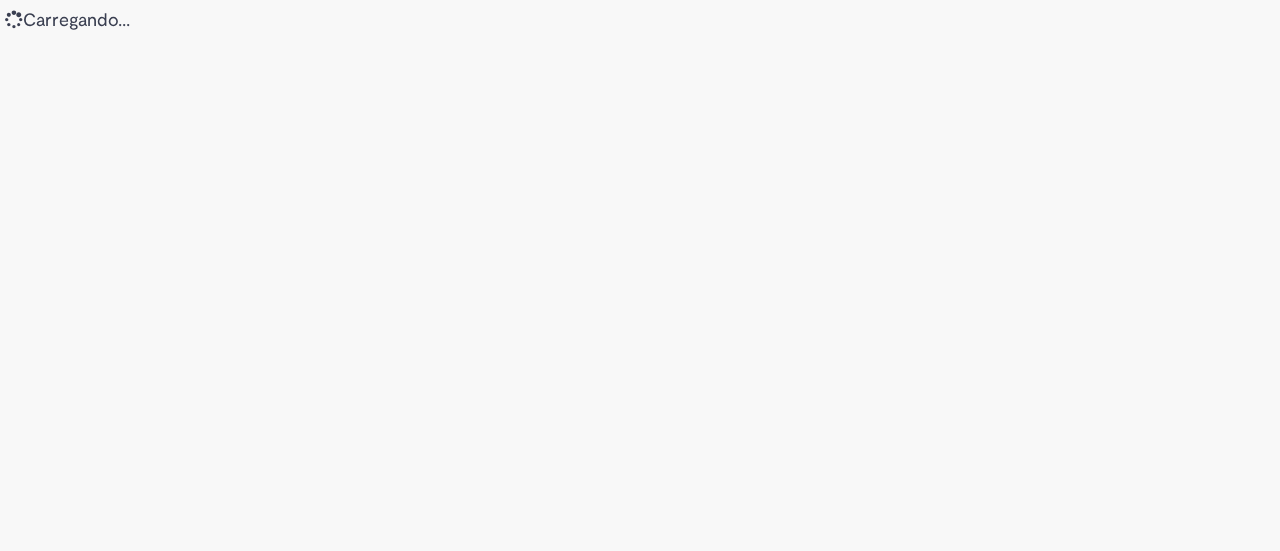 scroll, scrollTop: 0, scrollLeft: 0, axis: both 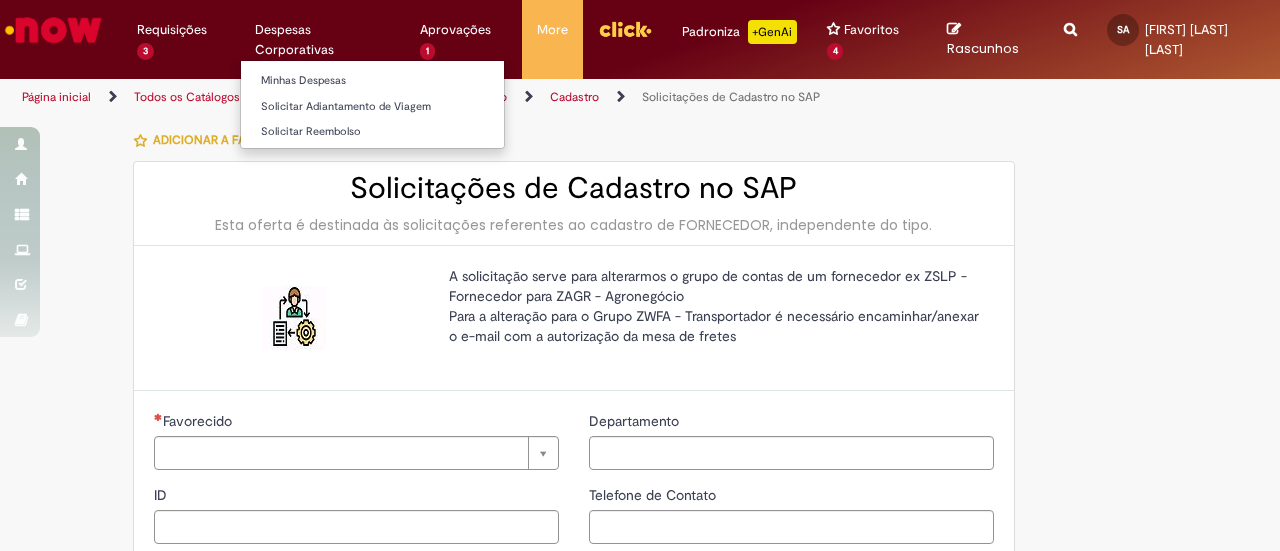 type on "********" 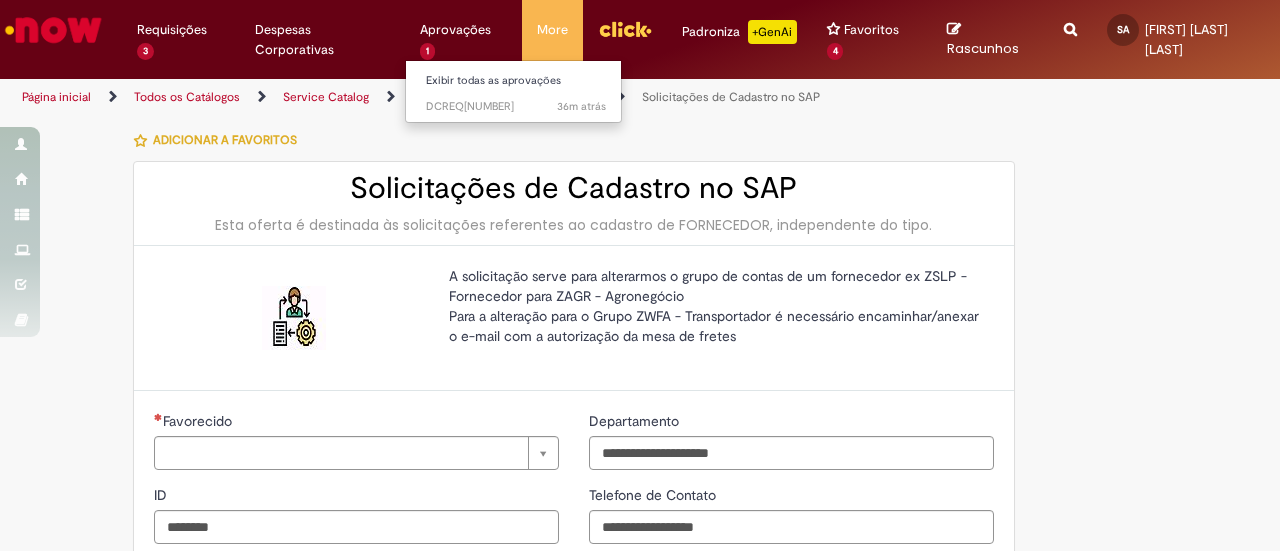type on "**********" 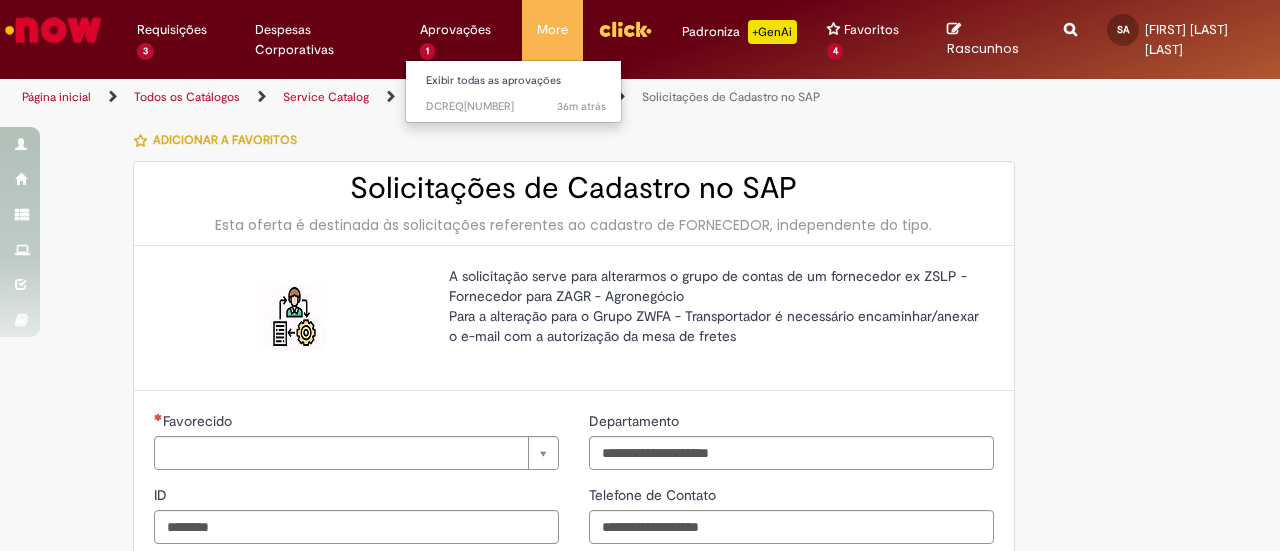 type on "**********" 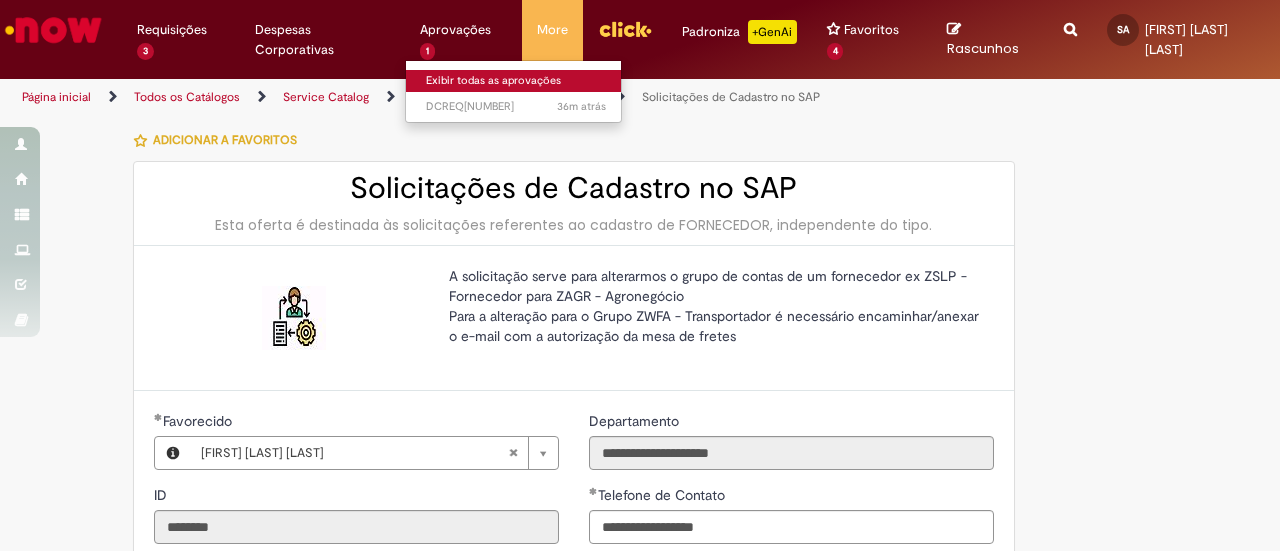 type on "**********" 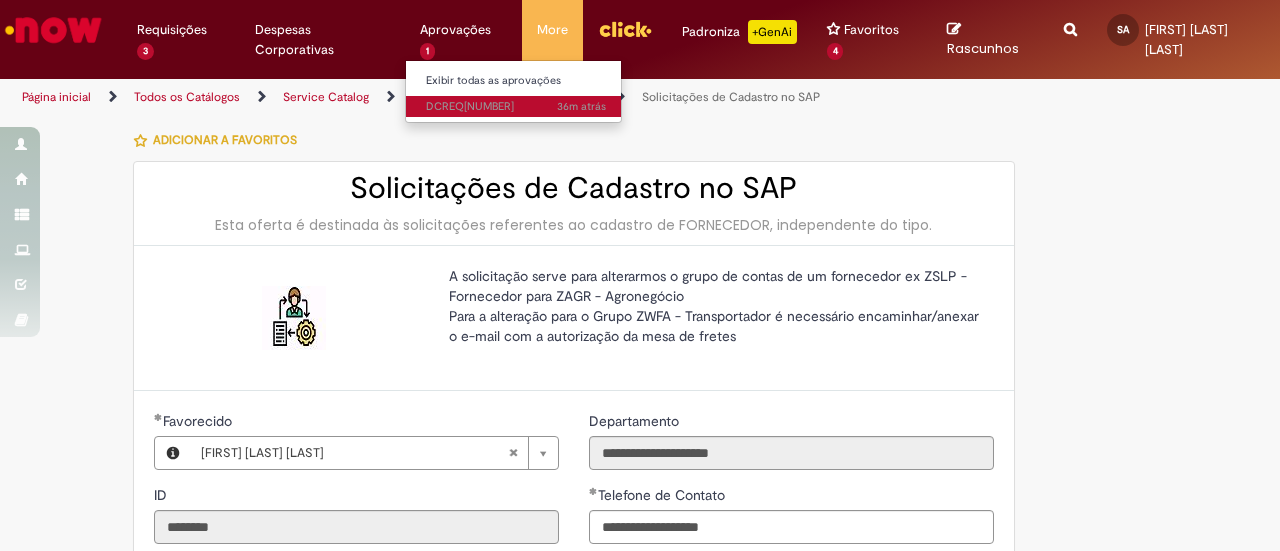 click on "[TIME] [TIME] DCREQ[NUMBER]" at bounding box center (516, 107) 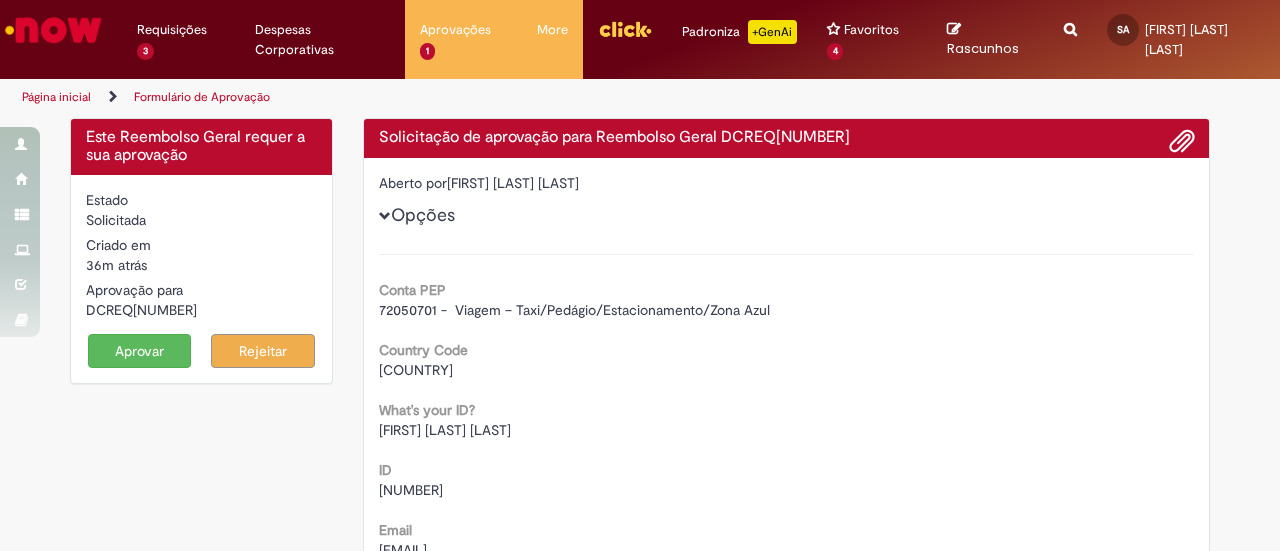 click on "Aprovar" at bounding box center (140, 351) 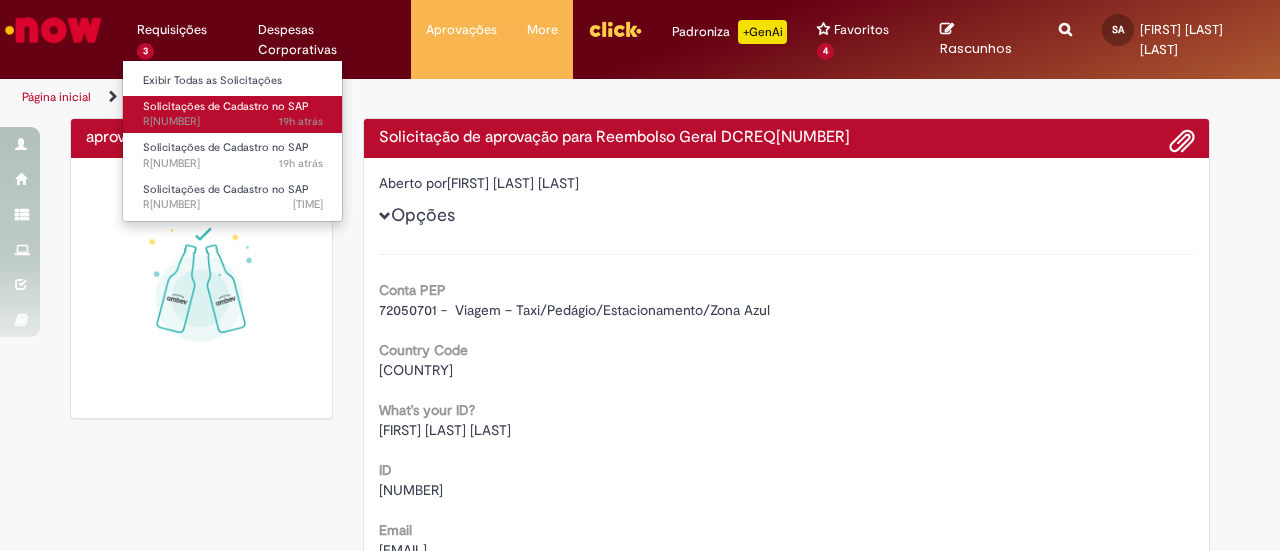 click on "[TIME] [TIME]  R[NUMBER]" at bounding box center [233, 122] 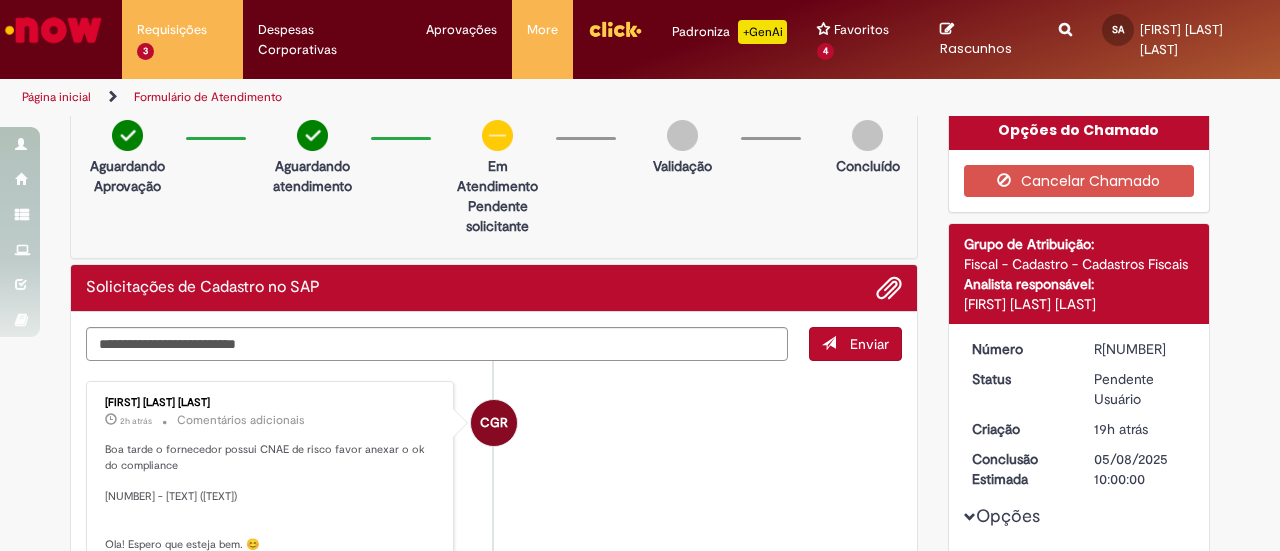 scroll, scrollTop: 0, scrollLeft: 0, axis: both 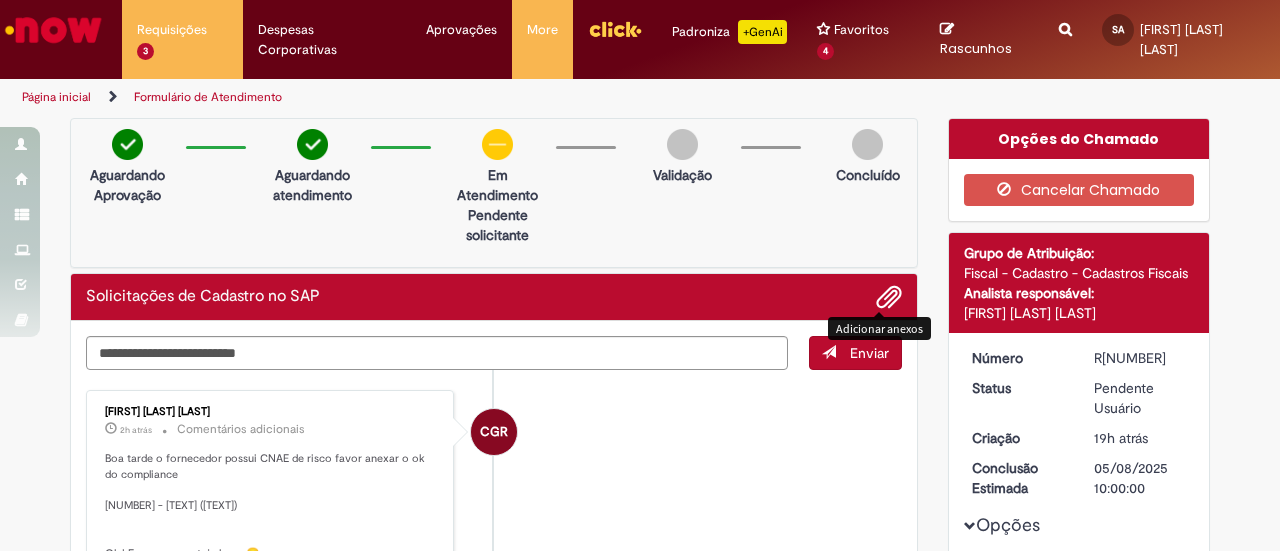 click at bounding box center (889, 298) 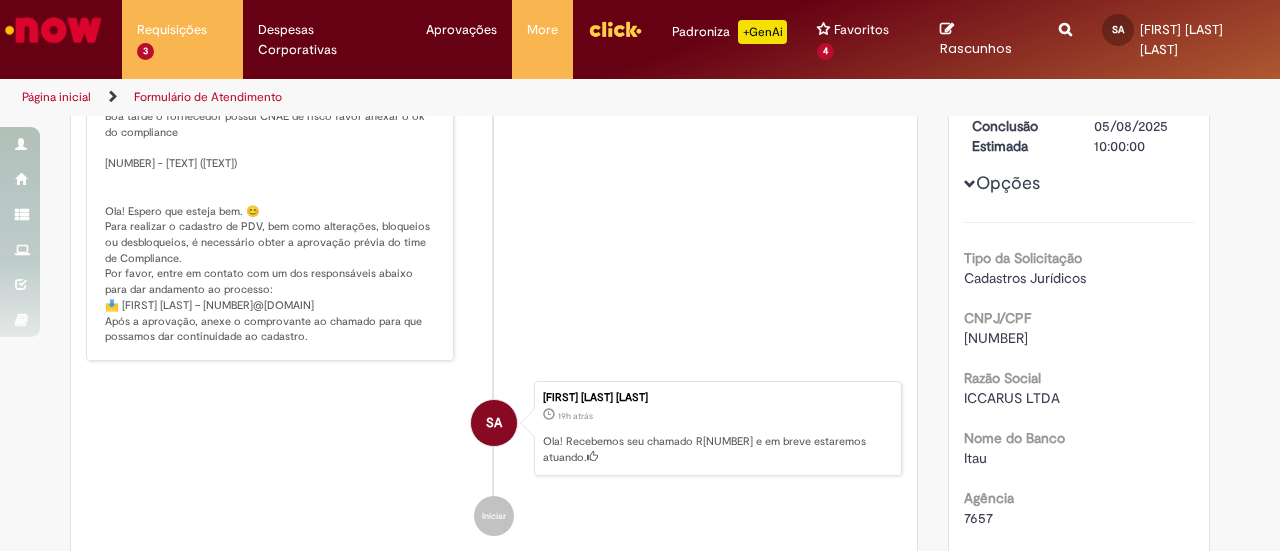 scroll, scrollTop: 0, scrollLeft: 0, axis: both 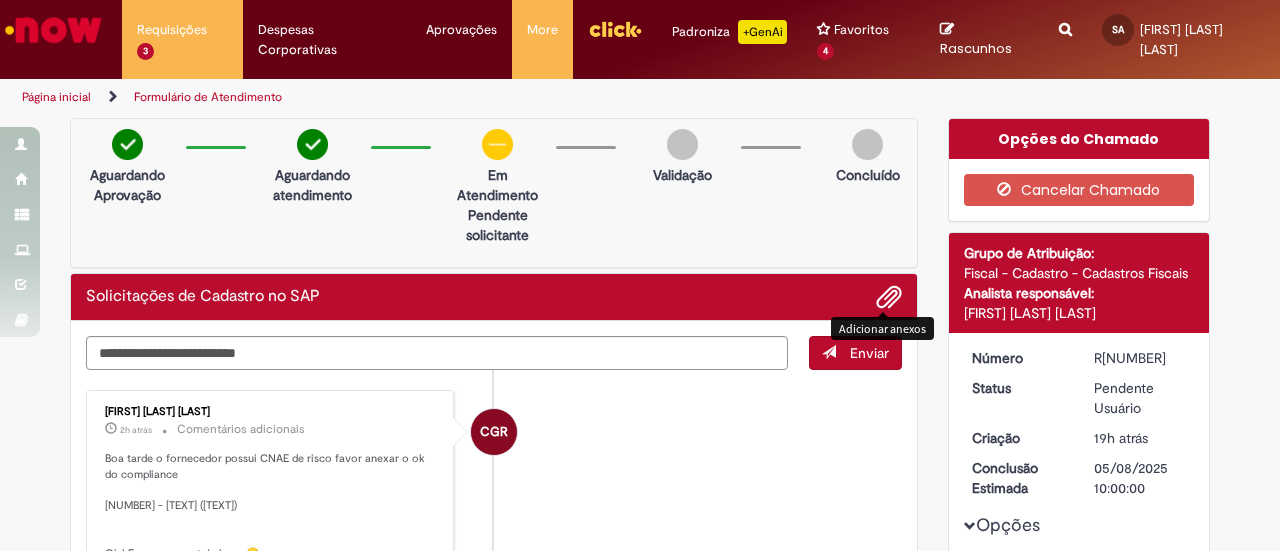click at bounding box center [889, 298] 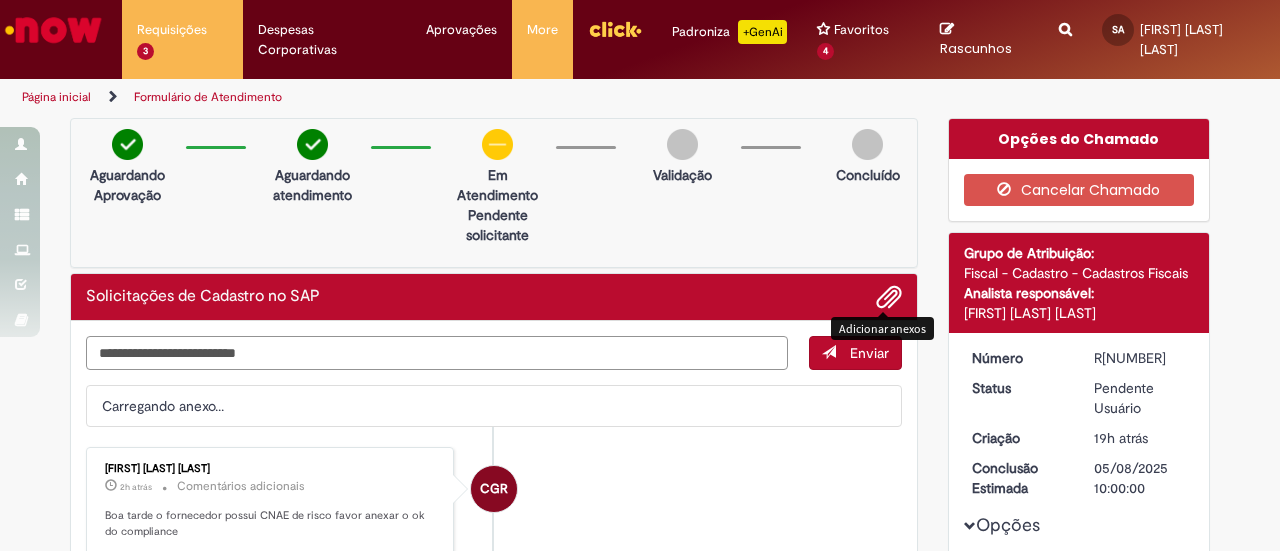 click at bounding box center (437, 352) 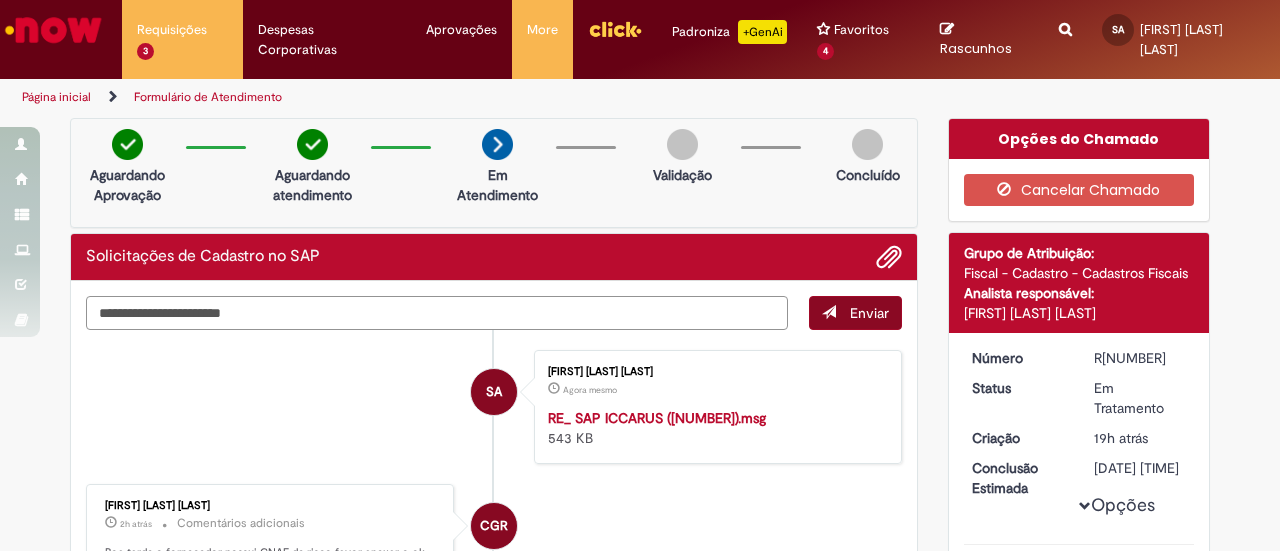 type on "**********" 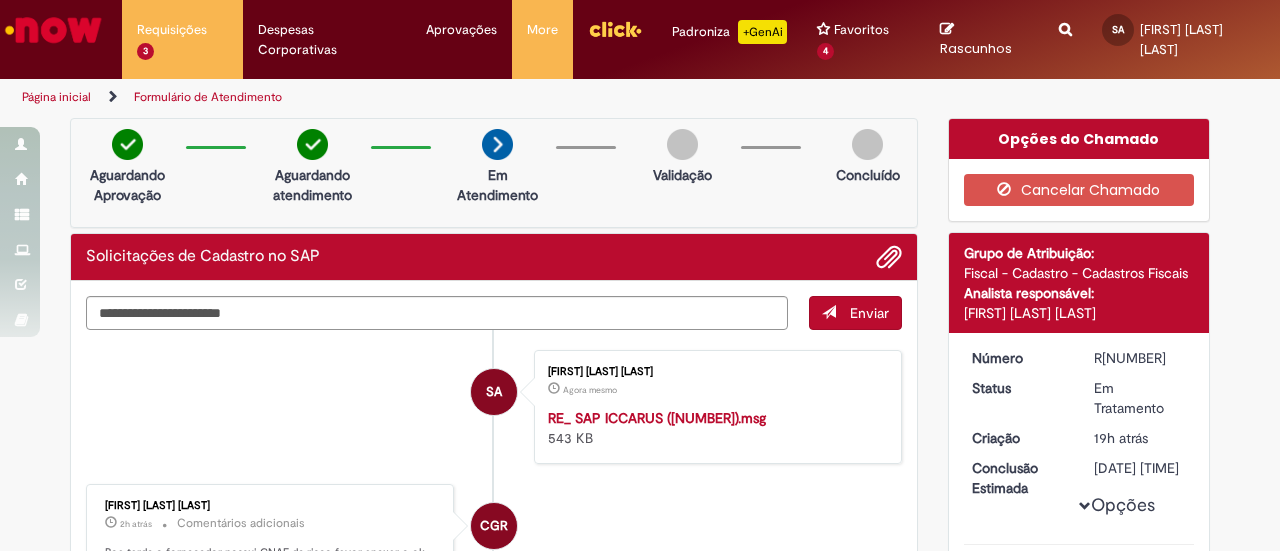 click on "Enviar" at bounding box center (869, 313) 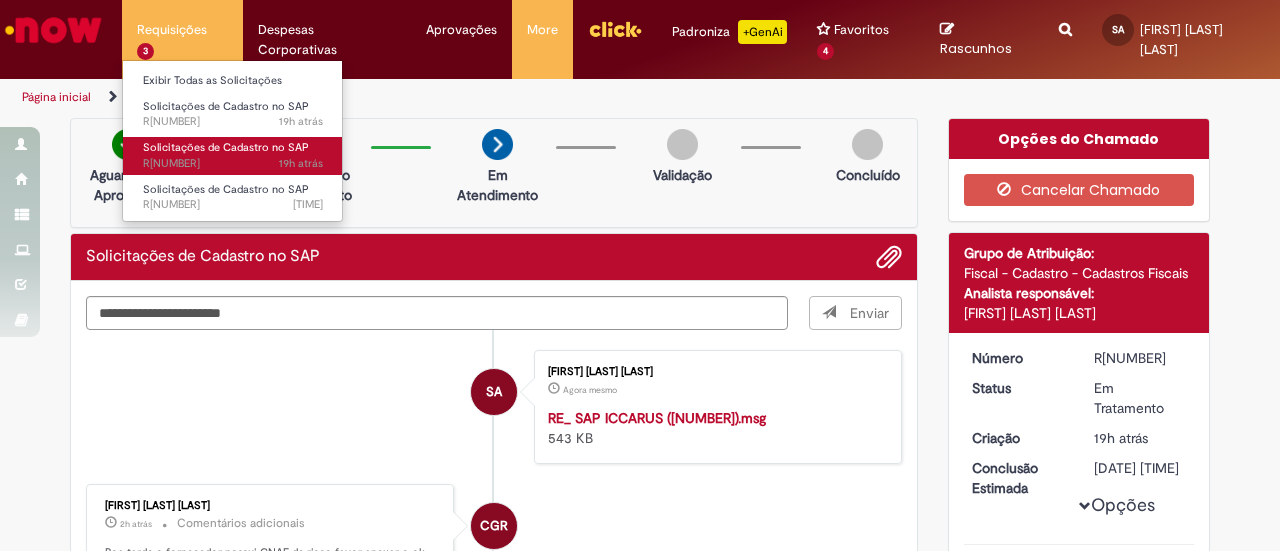 type 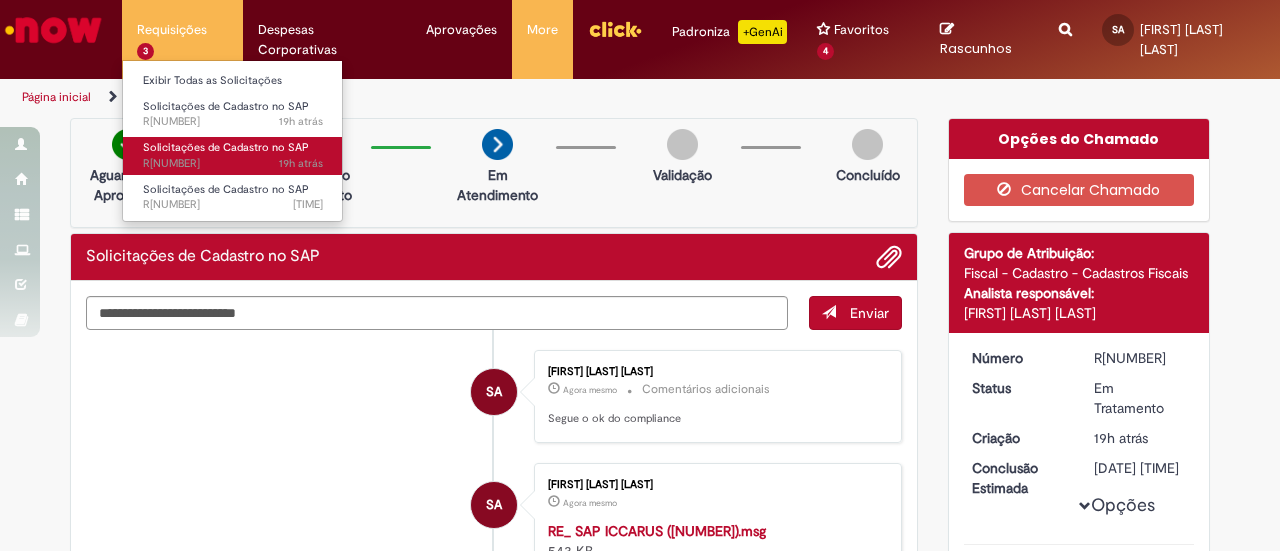 click on "[TIME] [TIME] R[NUMBER]" at bounding box center [233, 164] 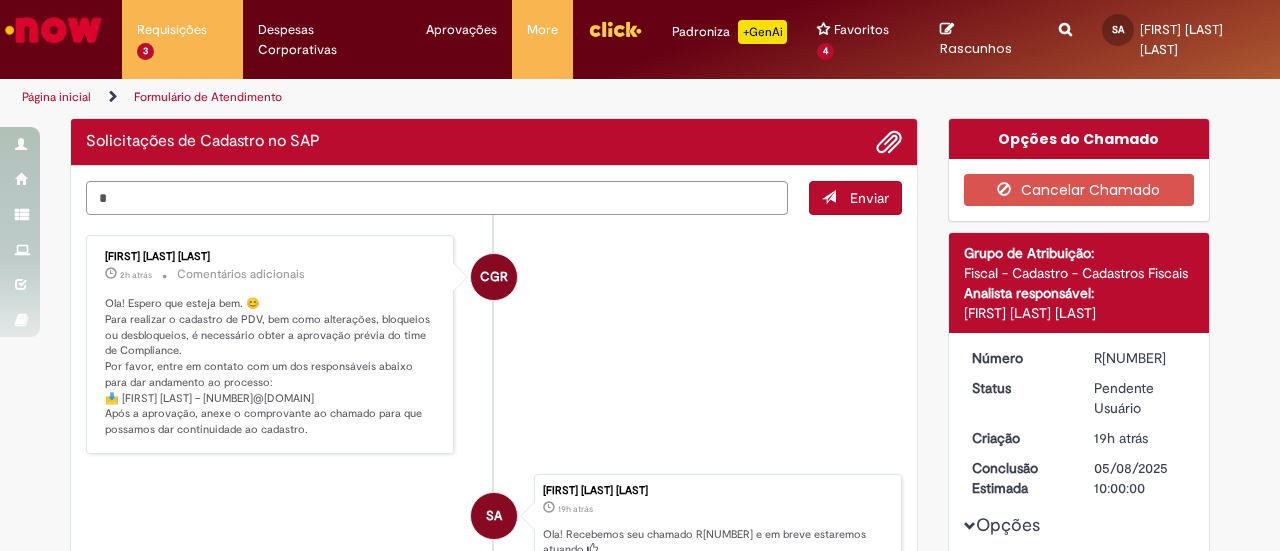 click on "*" at bounding box center (437, 197) 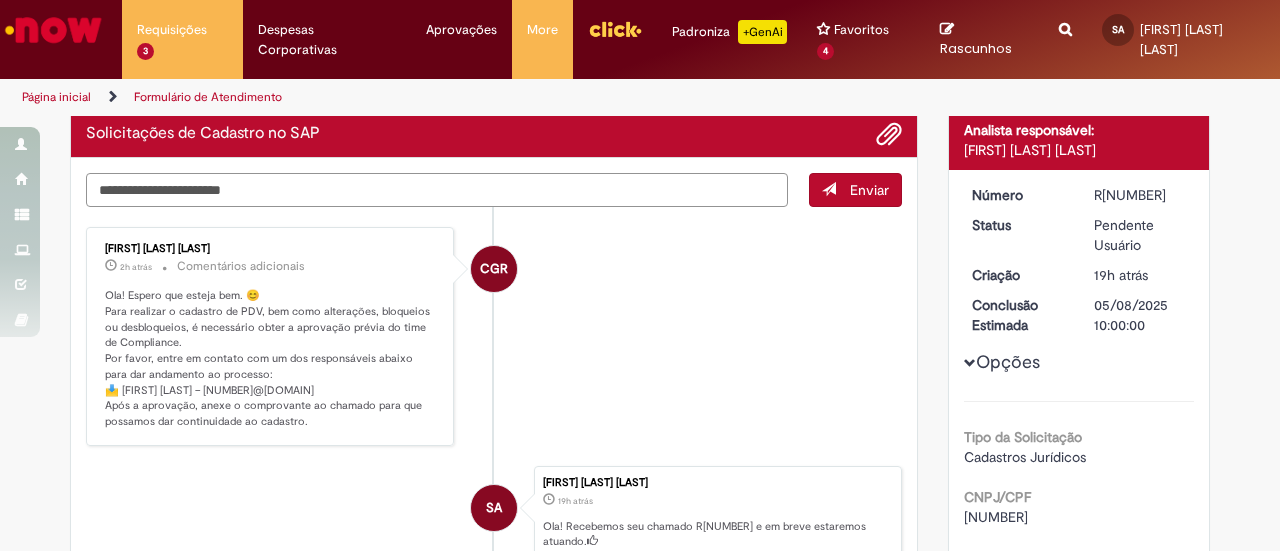 scroll, scrollTop: 164, scrollLeft: 0, axis: vertical 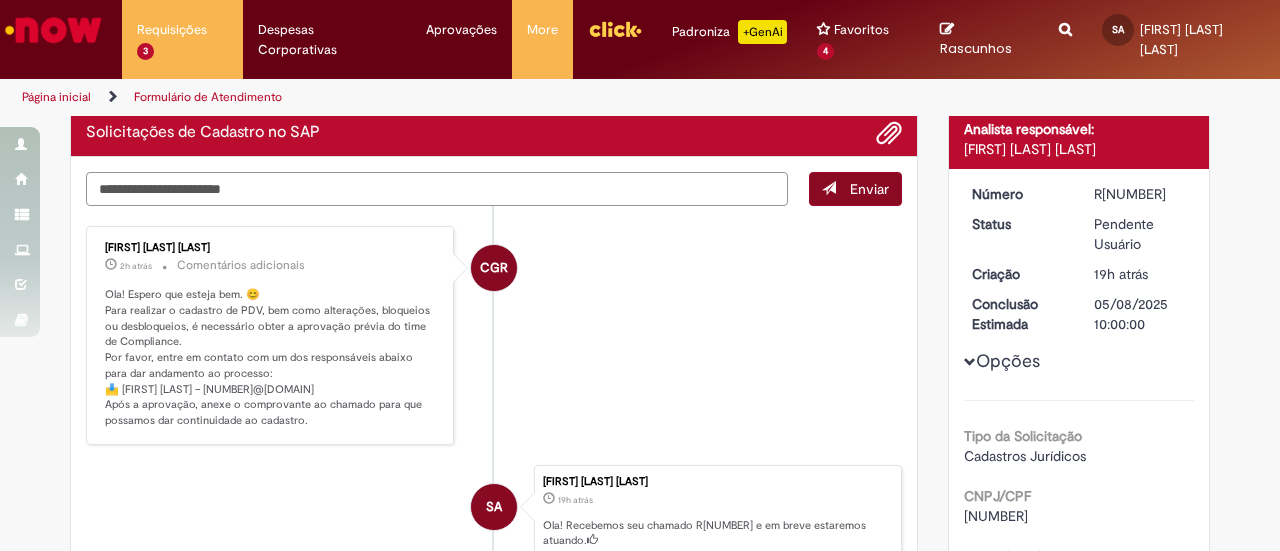 type on "**********" 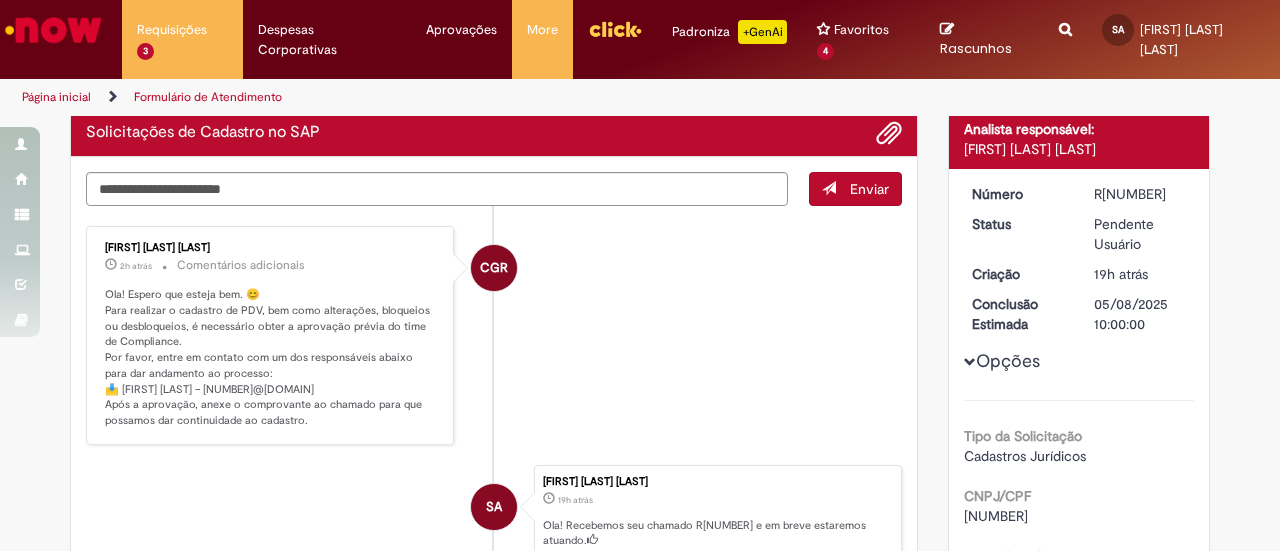 click on "Enviar" at bounding box center [869, 189] 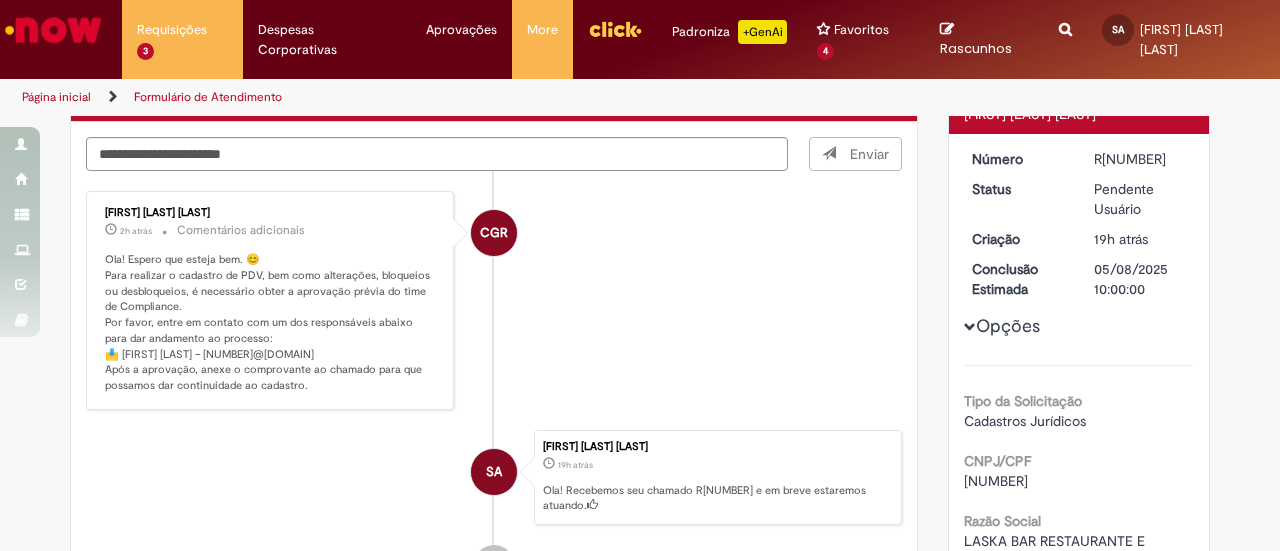 type 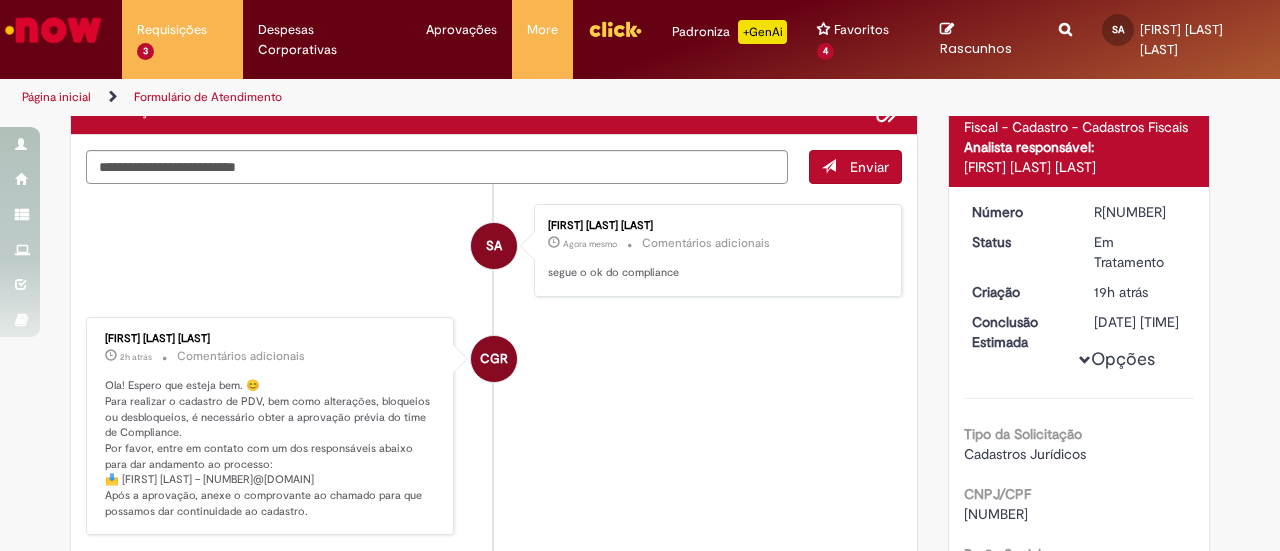 scroll, scrollTop: 52, scrollLeft: 0, axis: vertical 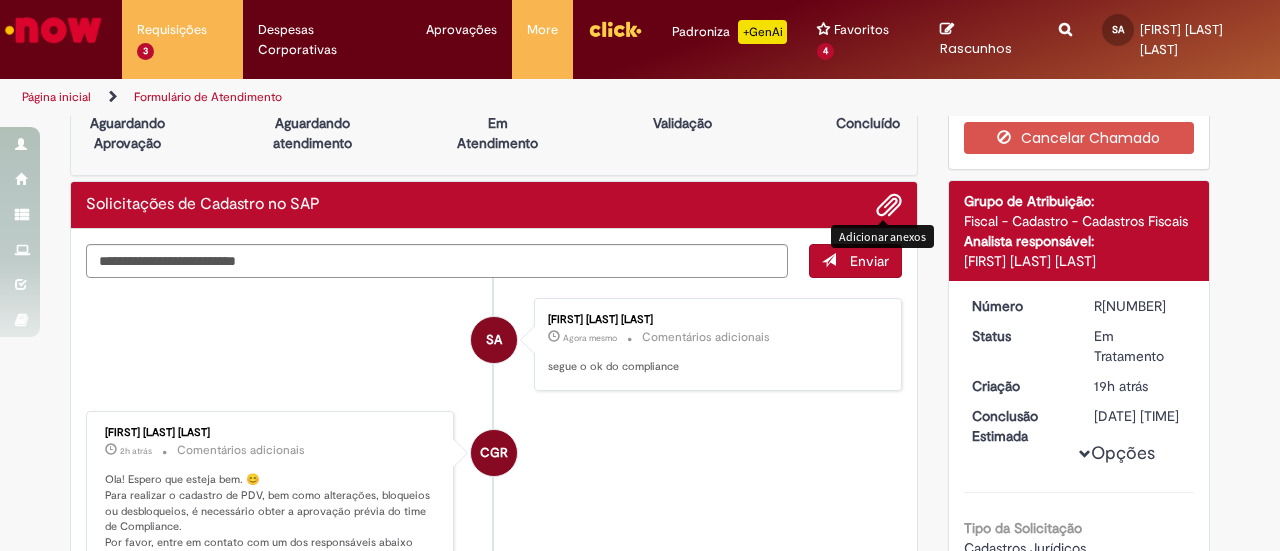 click at bounding box center (889, 206) 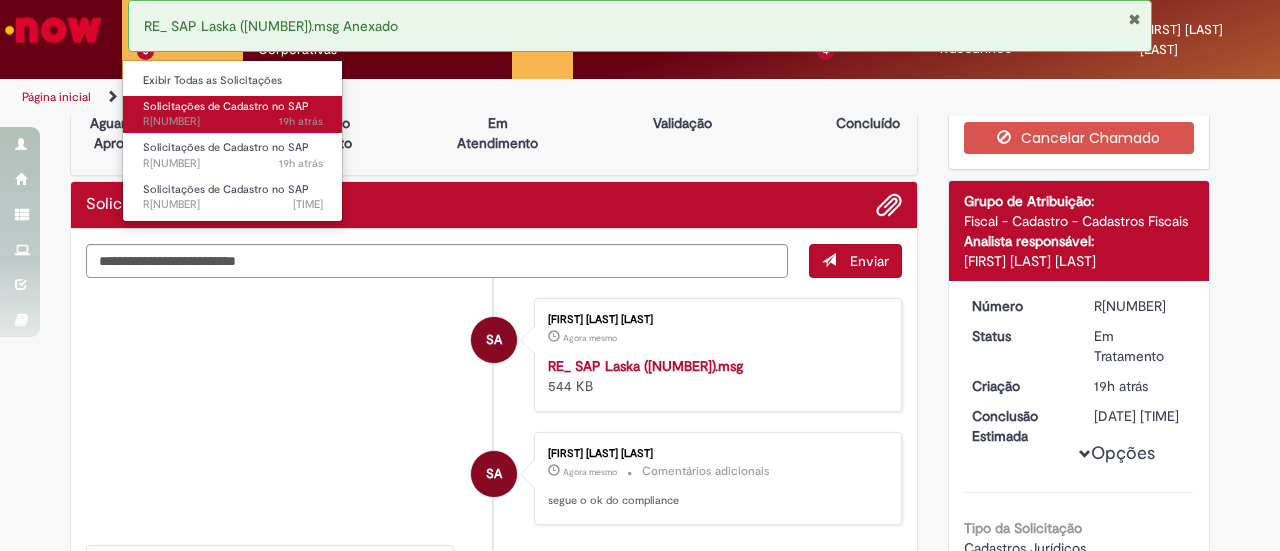 click on "[TIME] [TIME]  R[NUMBER]" at bounding box center (233, 122) 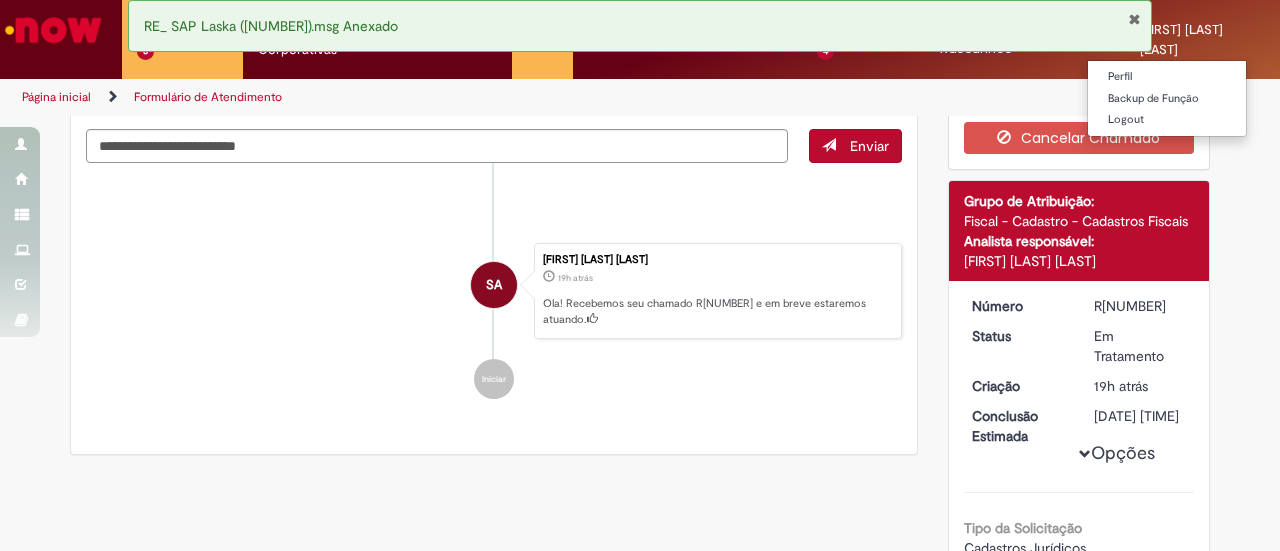 scroll, scrollTop: 0, scrollLeft: 0, axis: both 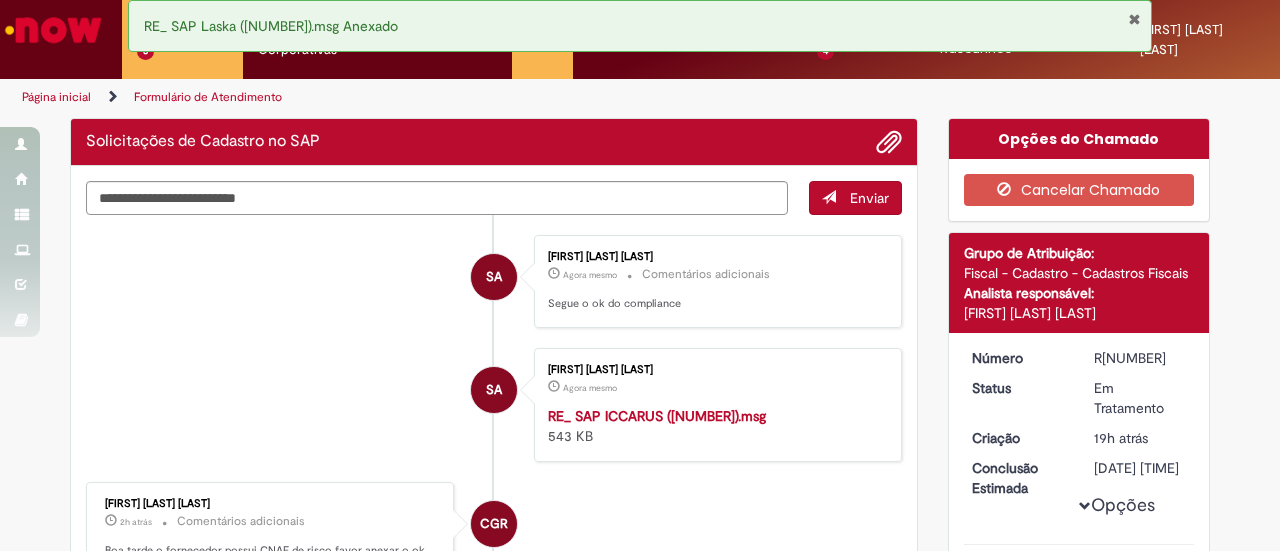 click at bounding box center [1134, 19] 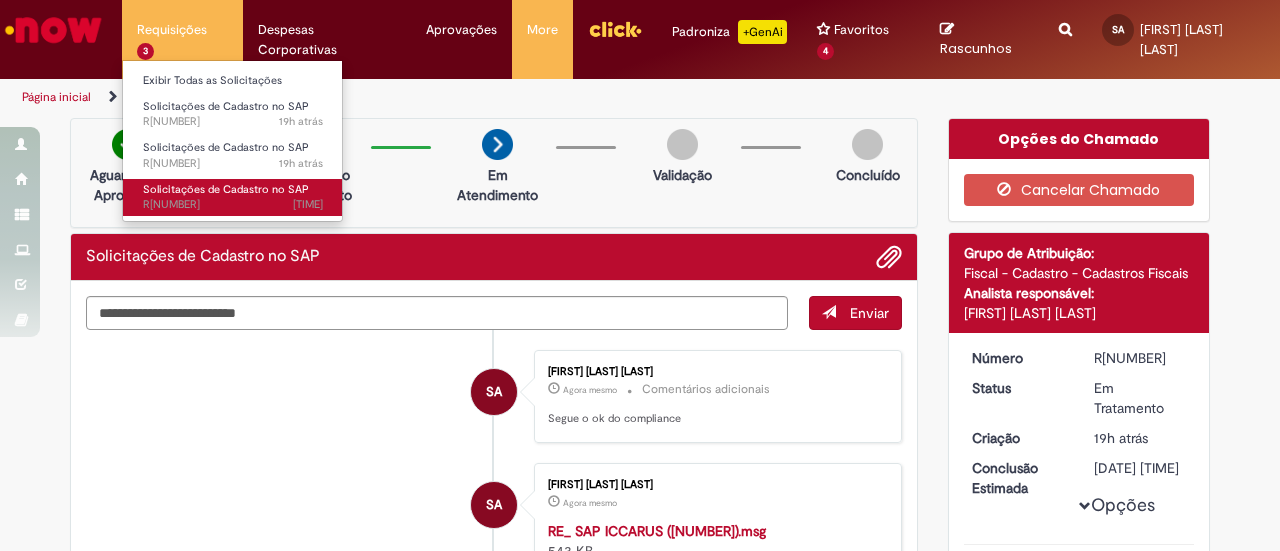 click on "[TIME] [TIME]  R[NUMBER]" at bounding box center [233, 205] 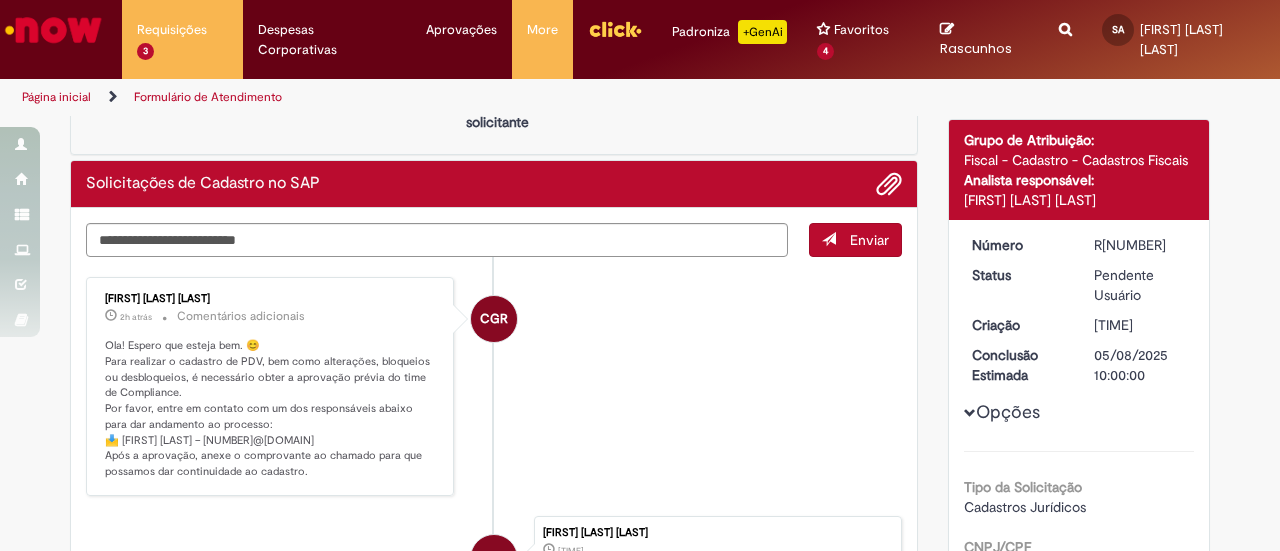 scroll, scrollTop: 112, scrollLeft: 0, axis: vertical 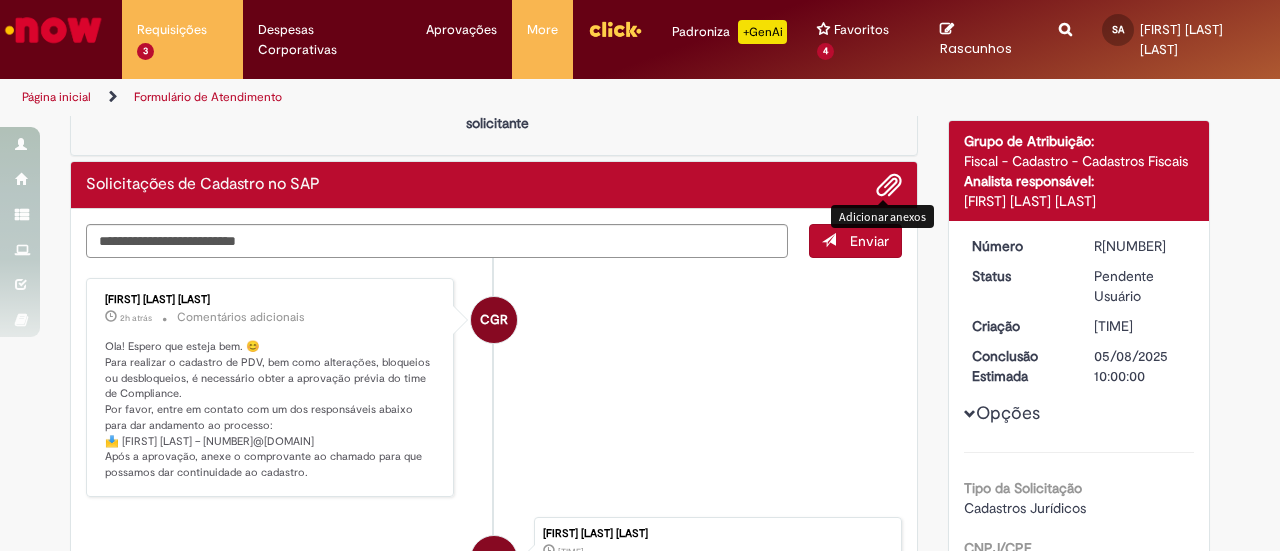 click at bounding box center (889, 186) 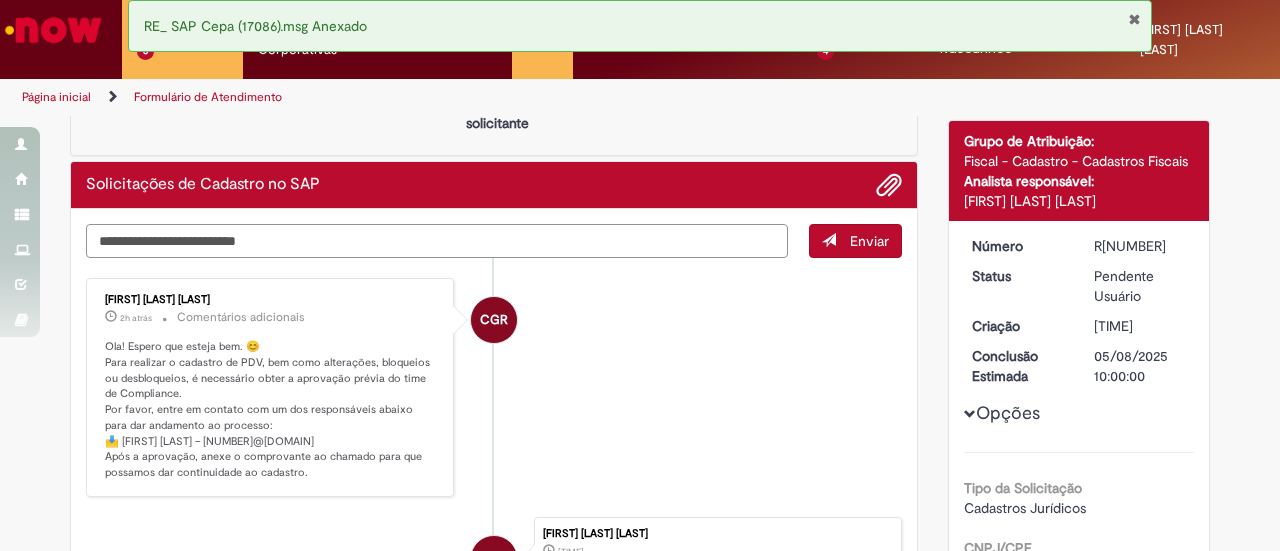 click at bounding box center (437, 240) 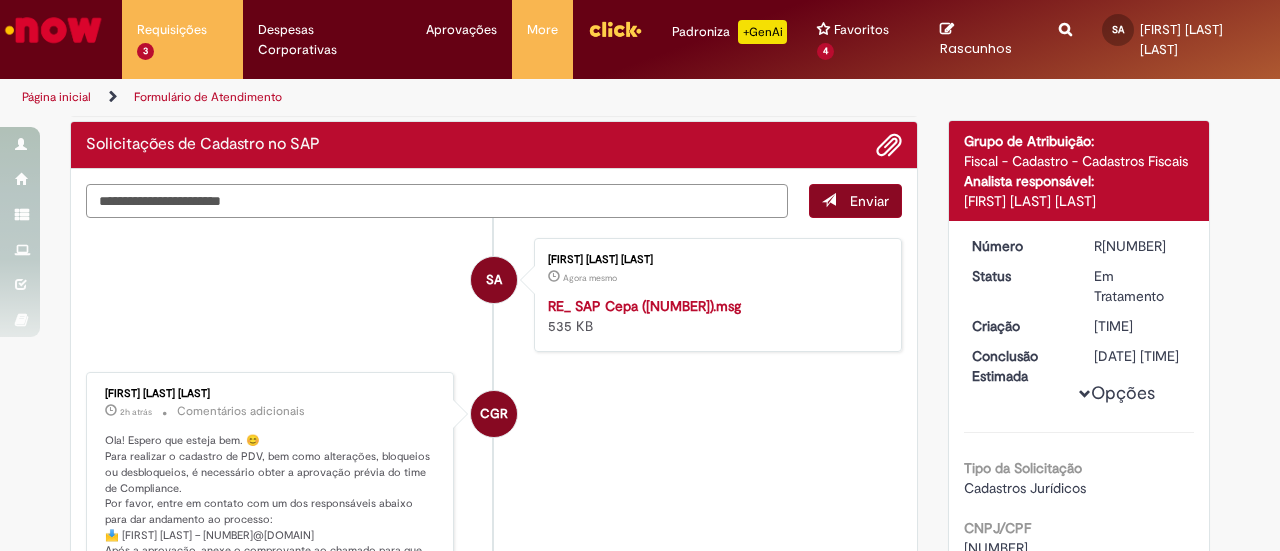 type on "**********" 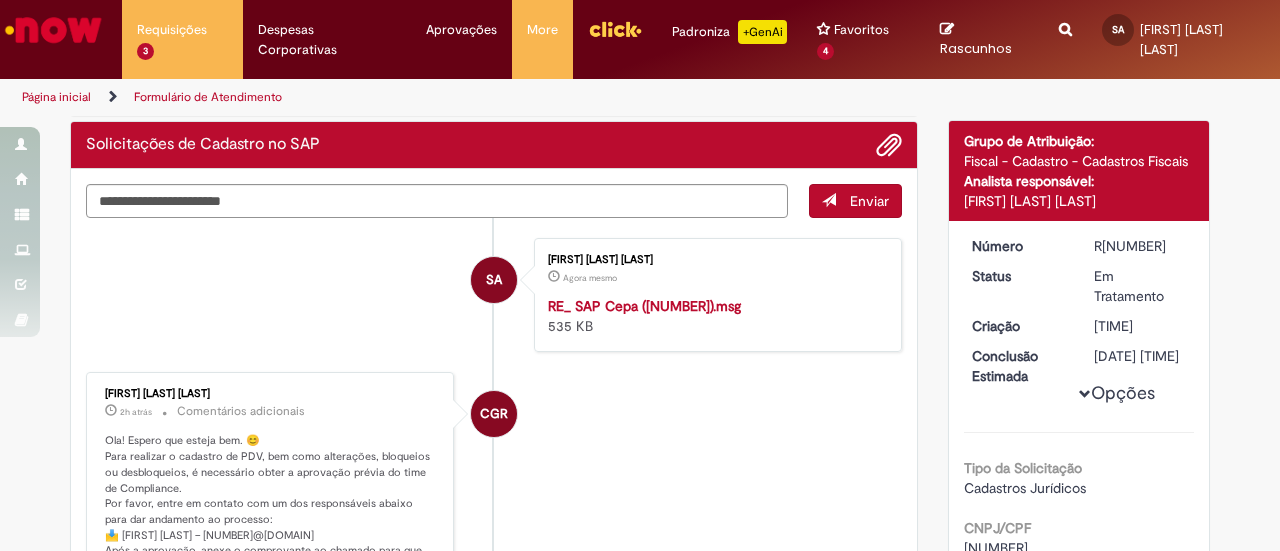 click at bounding box center [829, 200] 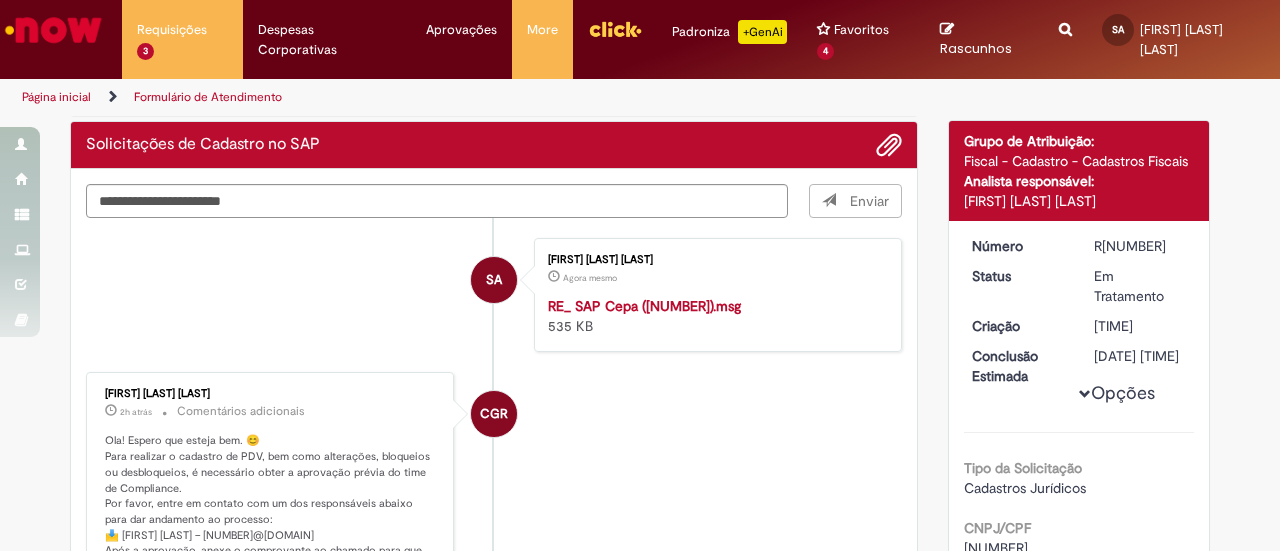 scroll, scrollTop: 231, scrollLeft: 0, axis: vertical 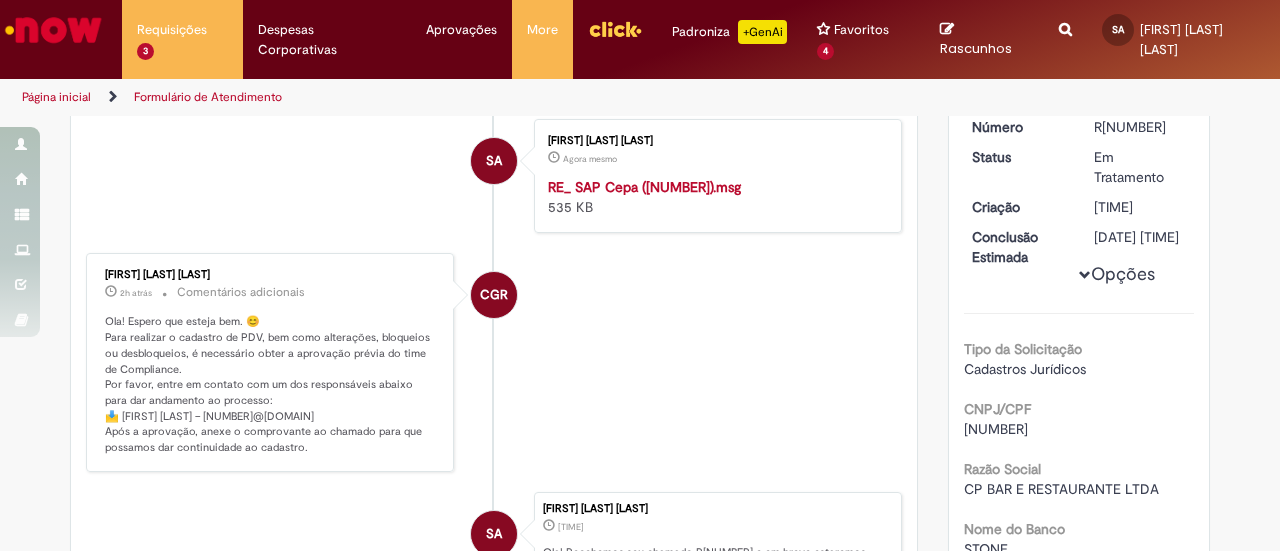 type 